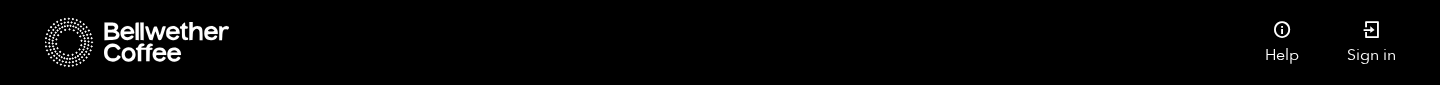 scroll, scrollTop: 443, scrollLeft: 0, axis: vertical 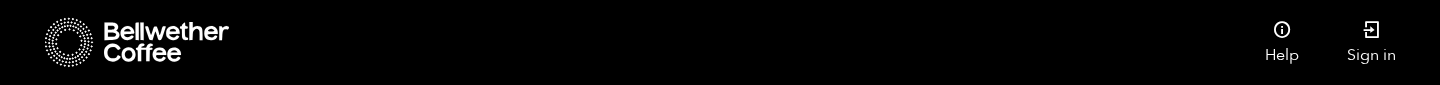 click at bounding box center (840, 805) 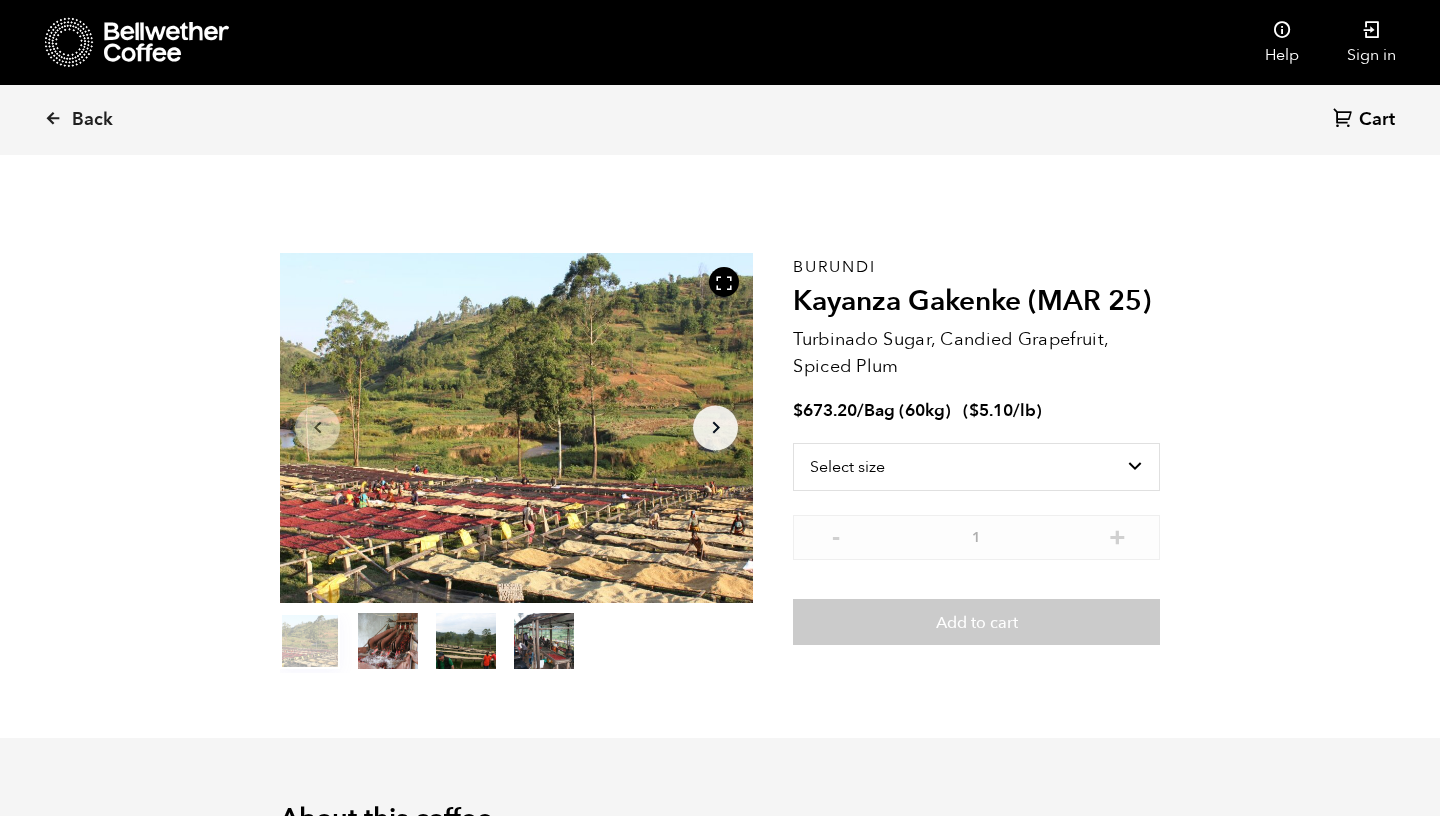 scroll, scrollTop: 0, scrollLeft: 0, axis: both 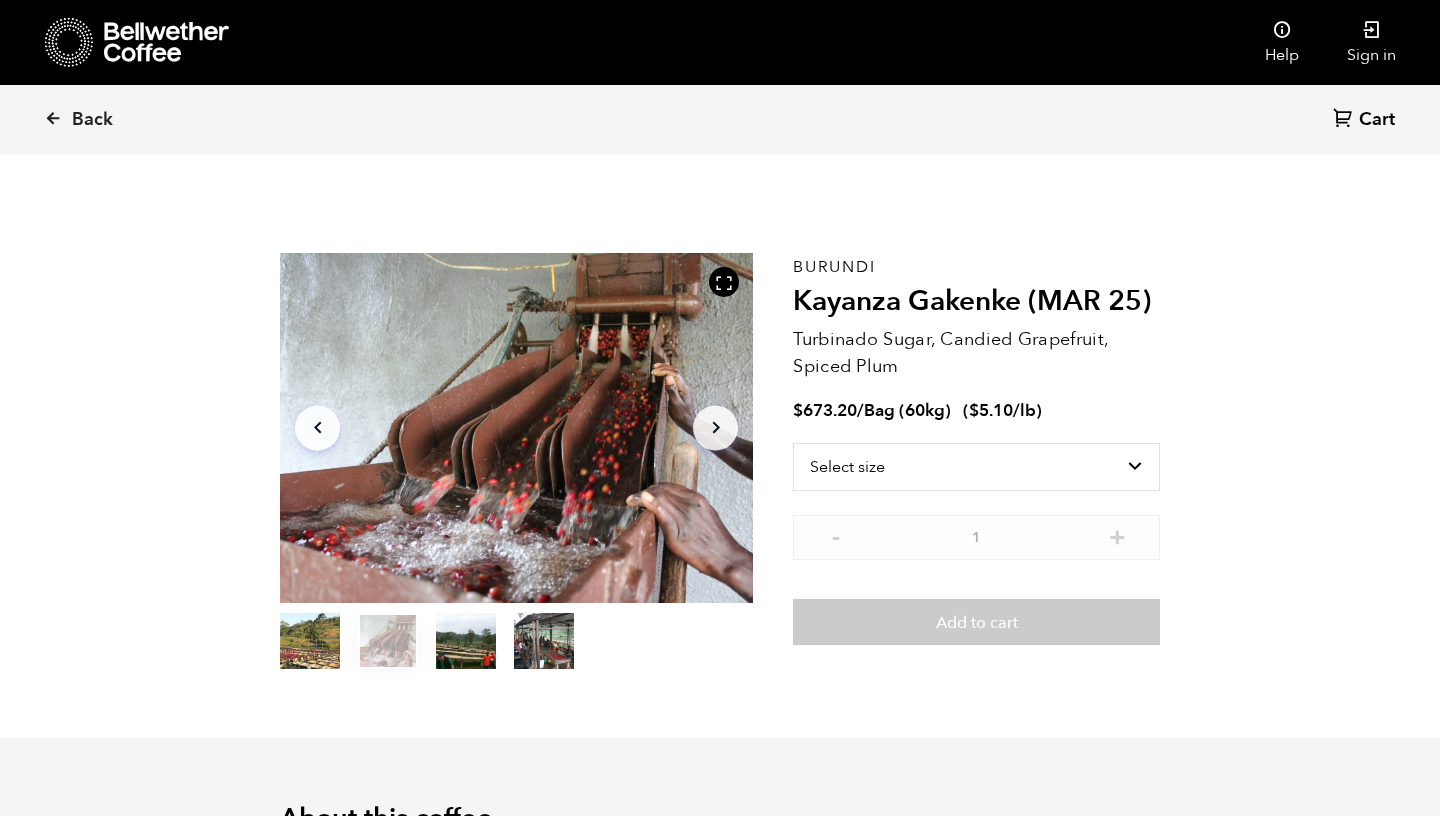 click on "item 2" at bounding box center [466, 645] 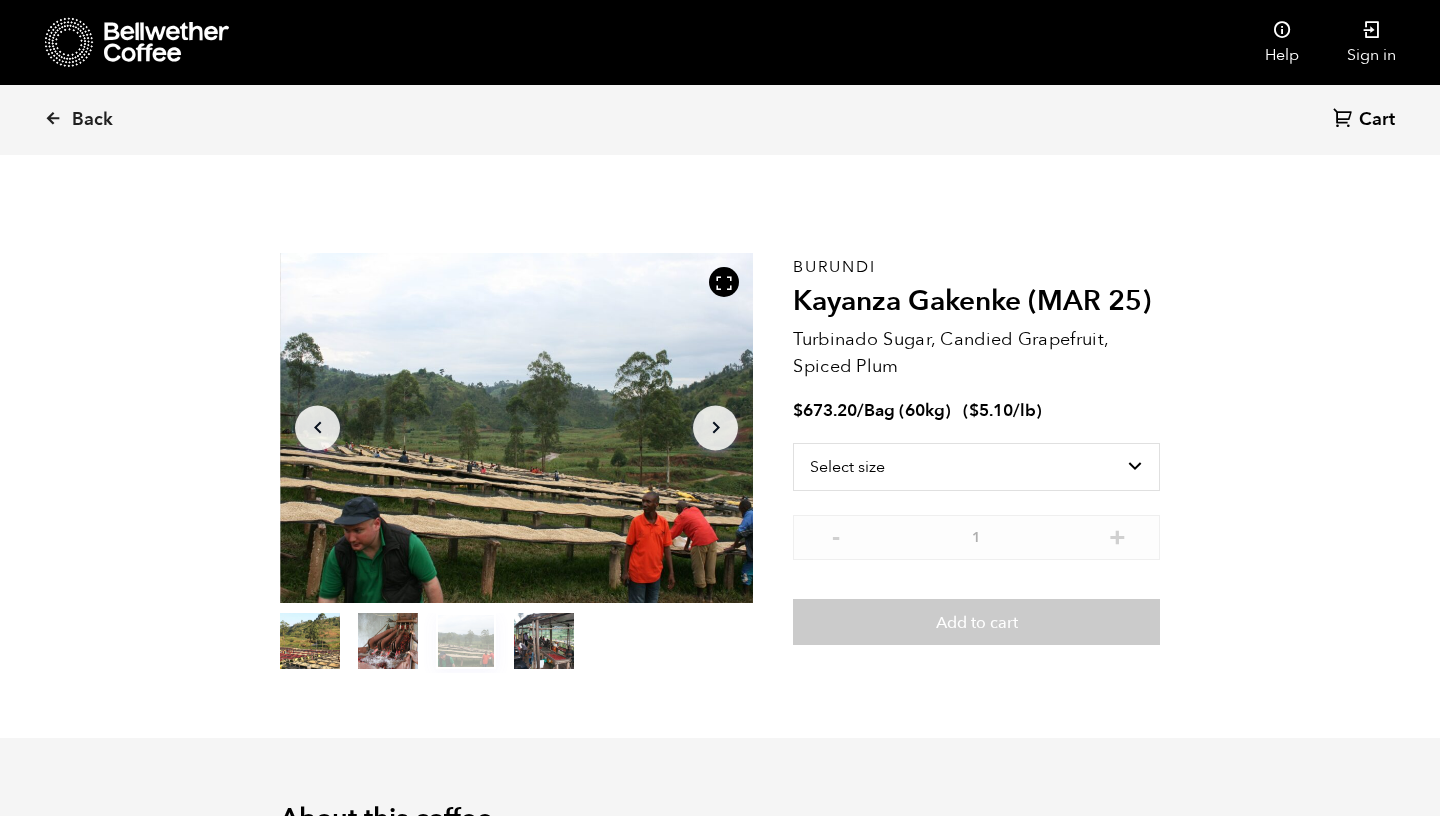 click on "item 3" at bounding box center [544, 645] 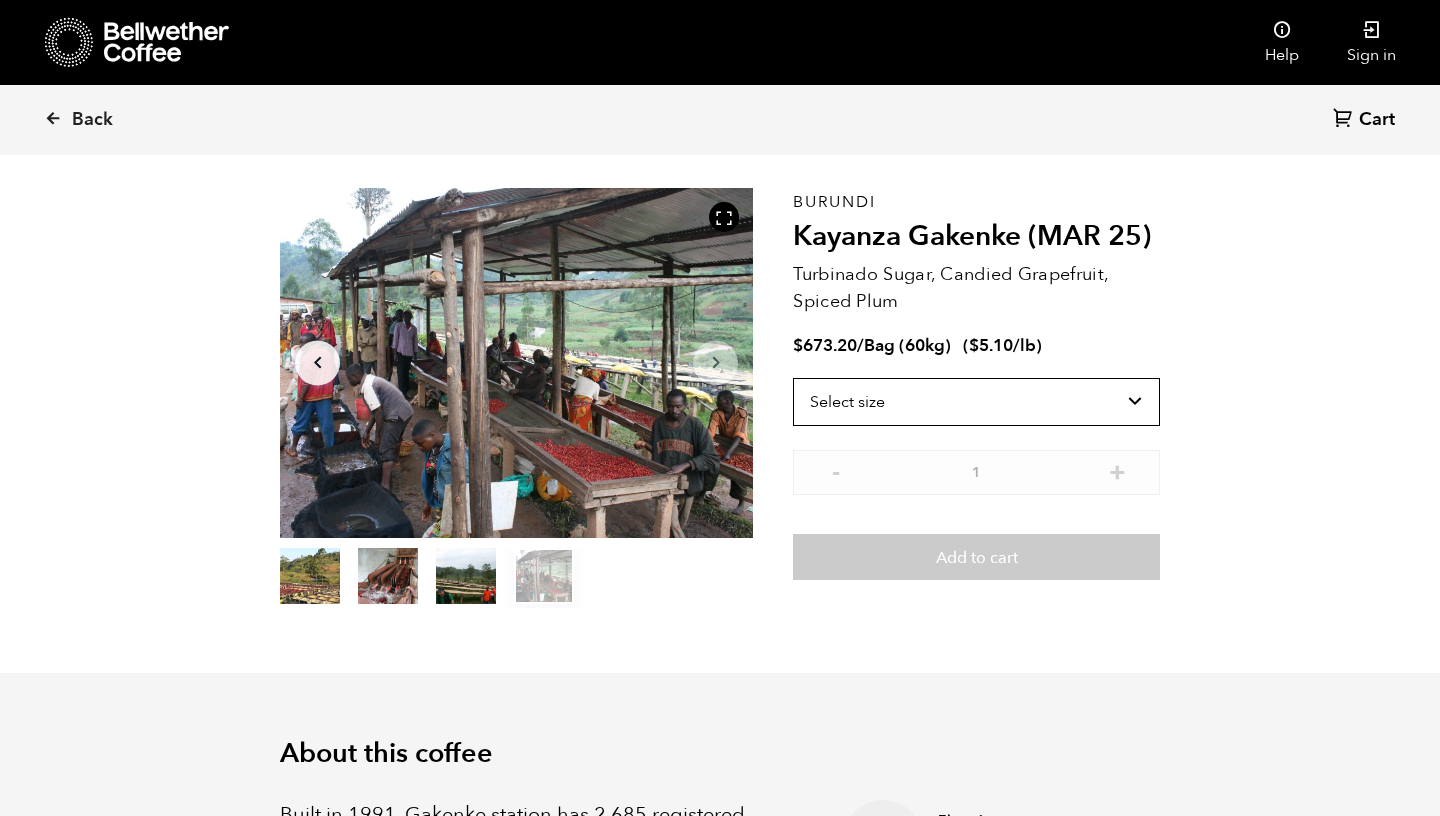 scroll, scrollTop: 49, scrollLeft: 0, axis: vertical 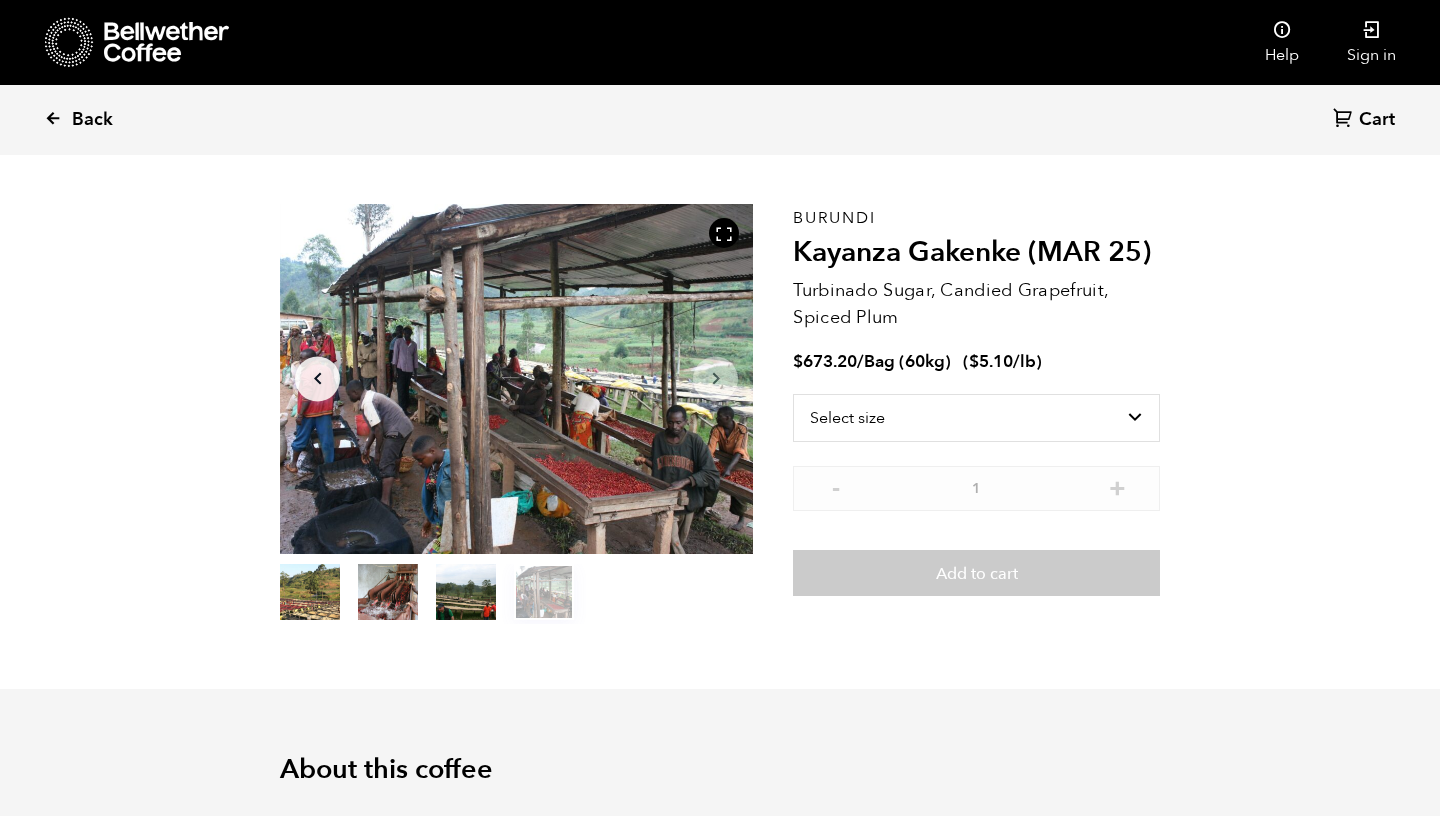 click on "Back" at bounding box center (106, 120) 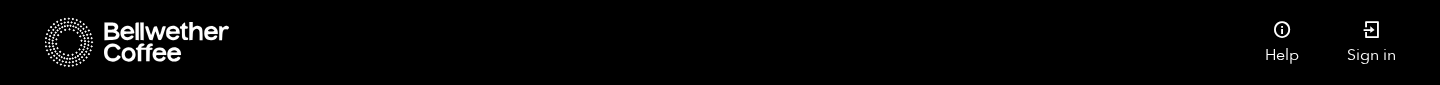 scroll, scrollTop: 1589, scrollLeft: 0, axis: vertical 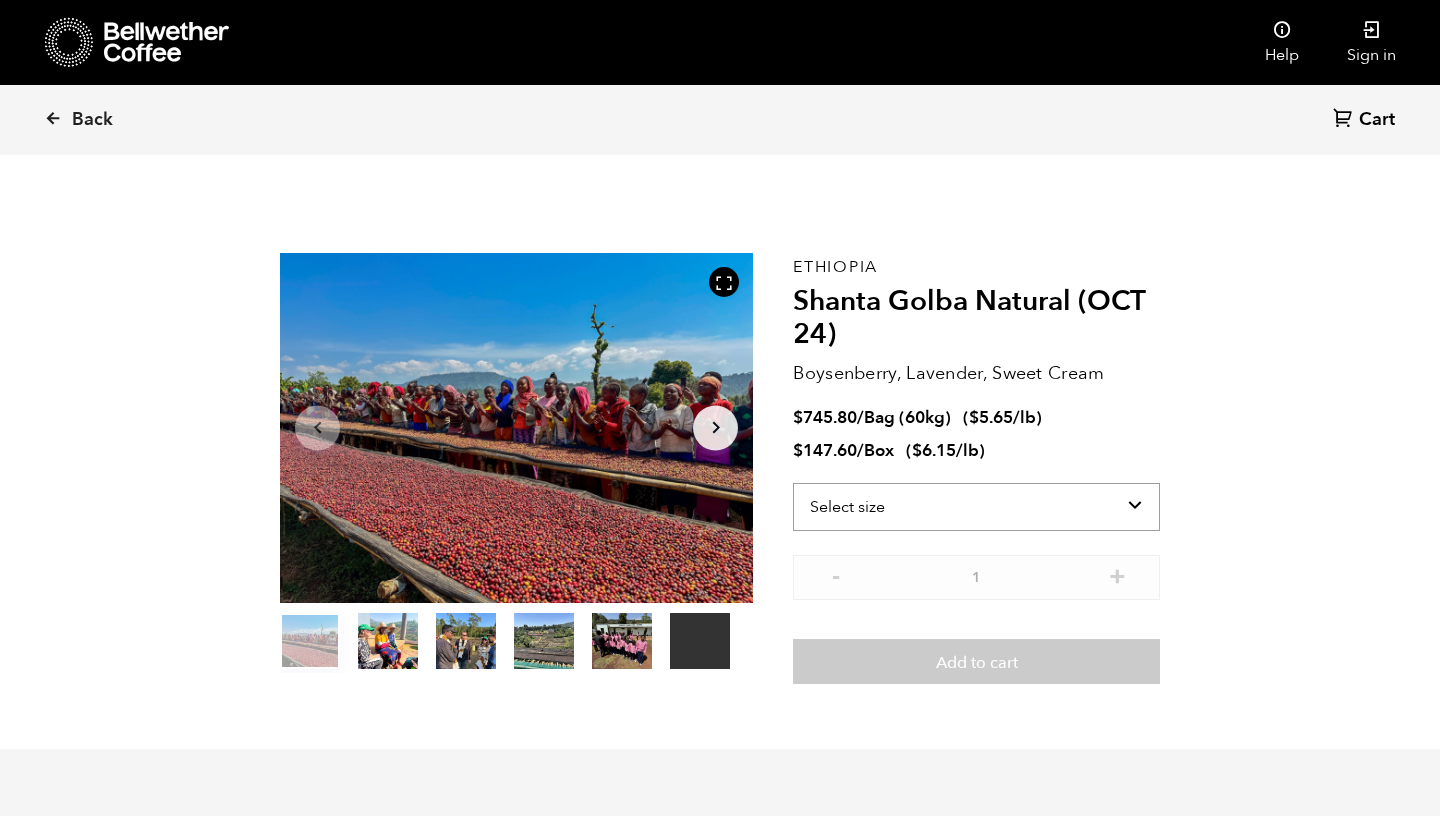 select on "bag-3" 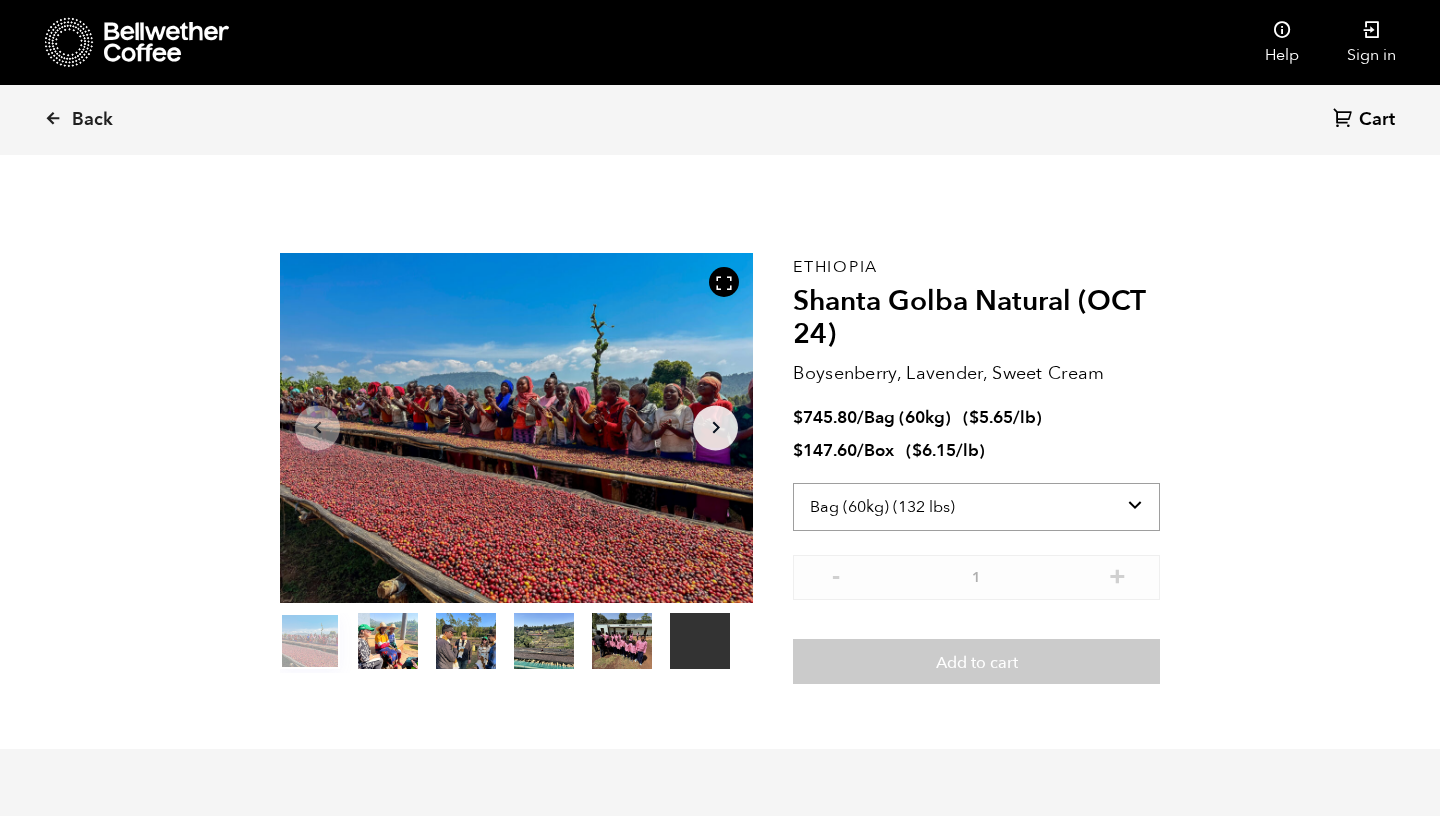 click on "Bag (60kg) (132 lbs)" at bounding box center (0, 0) 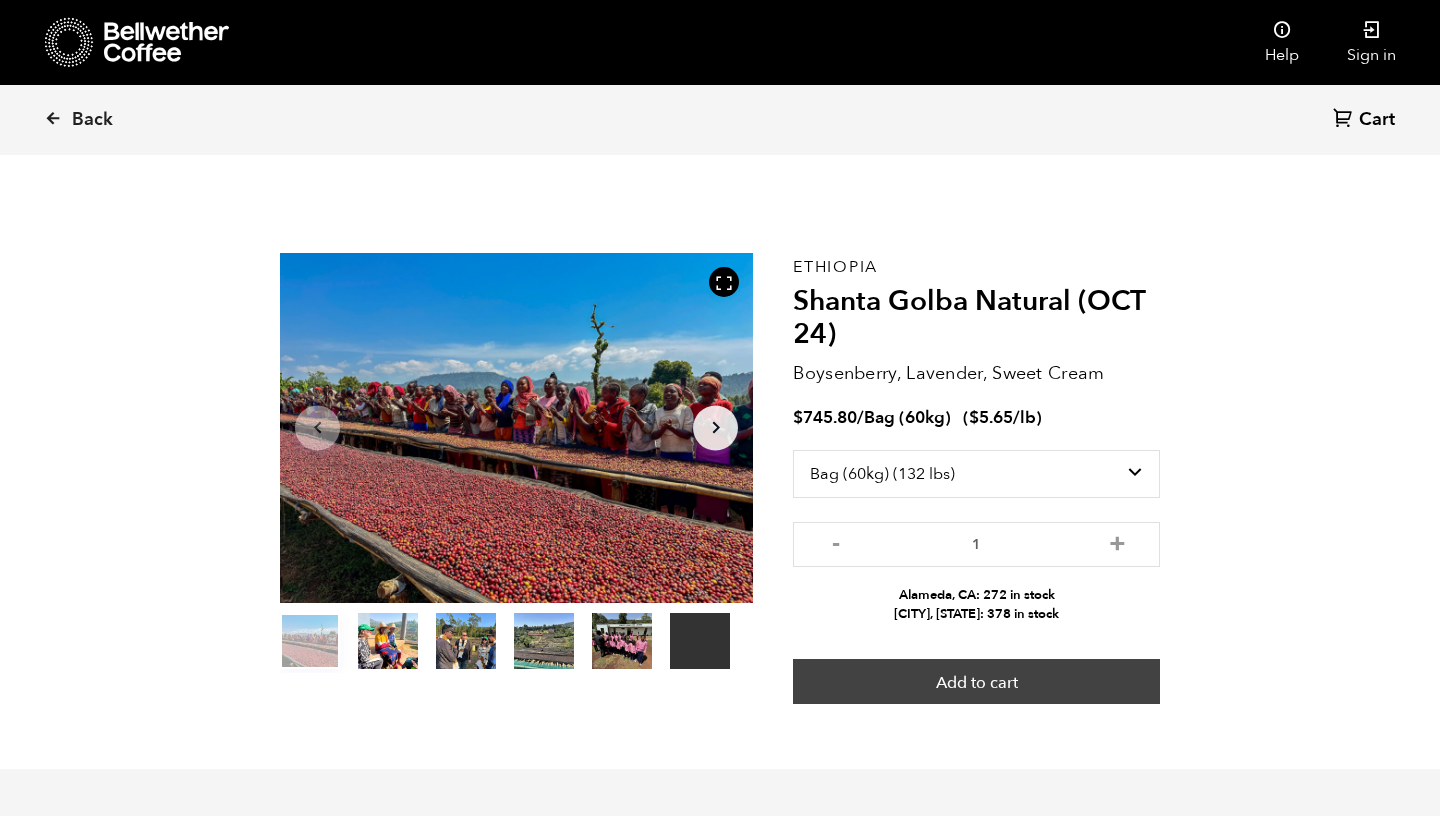 click on "Add to cart" at bounding box center (976, 682) 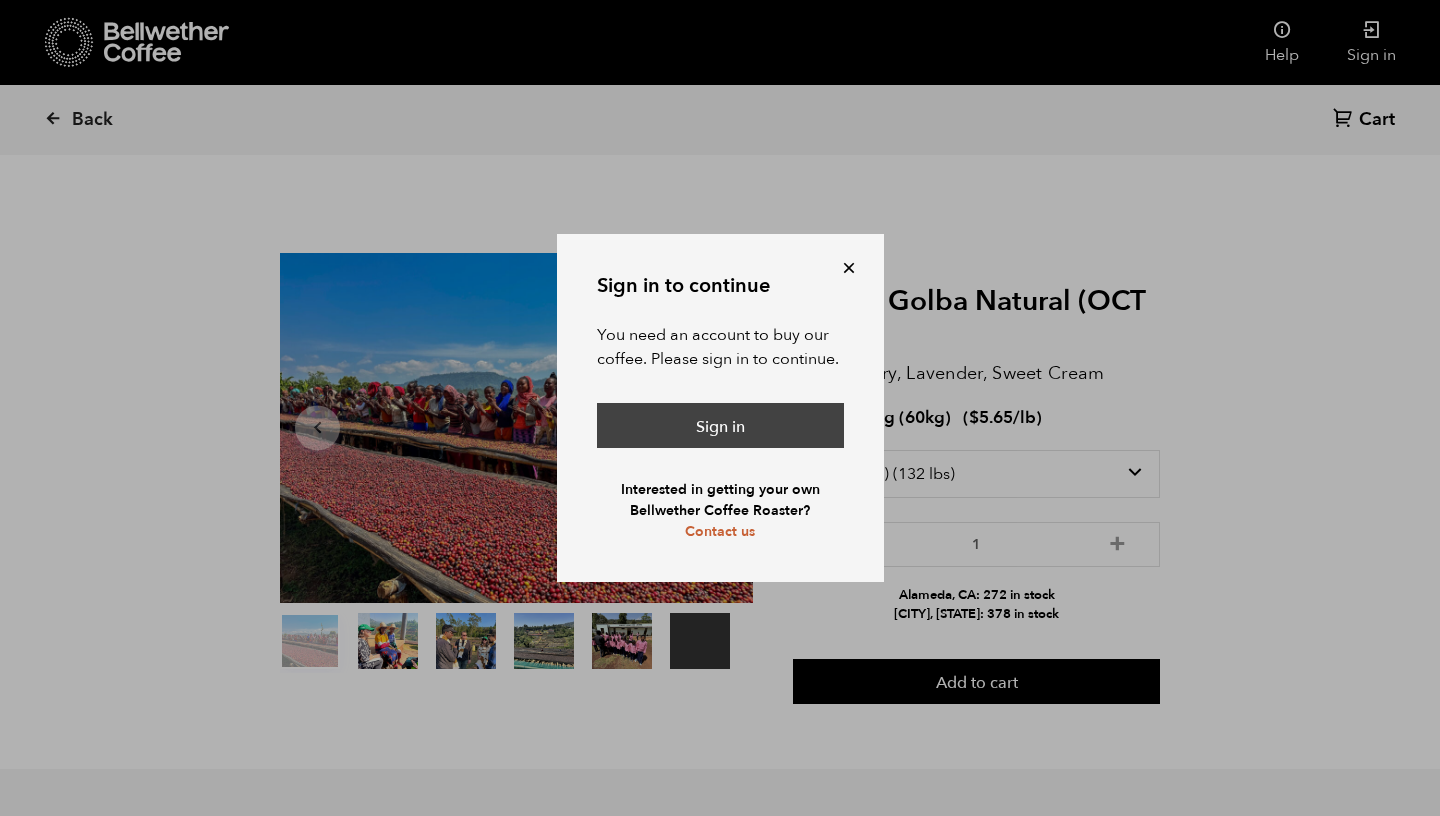 click on "Sign in" at bounding box center (720, 426) 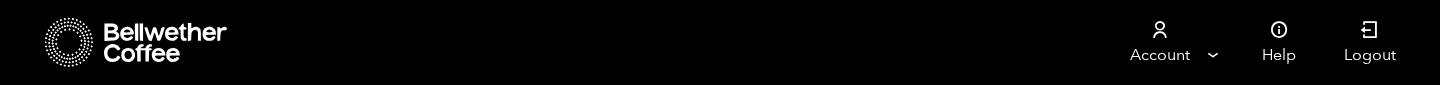 scroll, scrollTop: 1617, scrollLeft: 0, axis: vertical 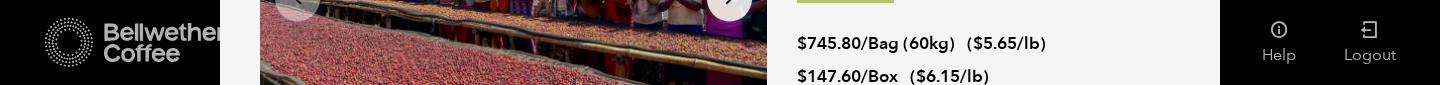 select on "bag-3" 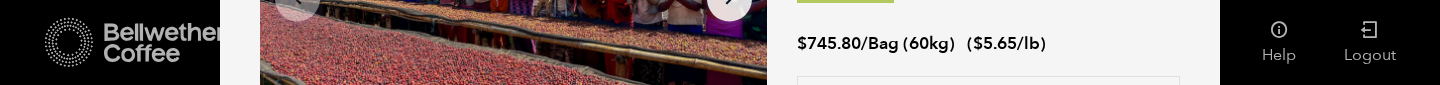 click on "Add to cart" at bounding box center [988, 300] 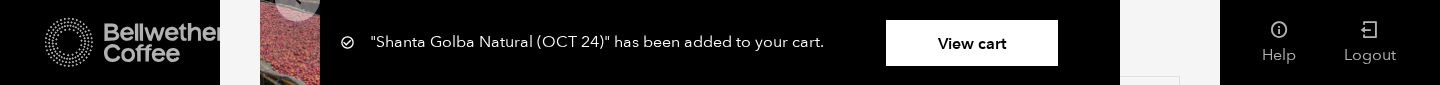 click at bounding box center [1170, -166] 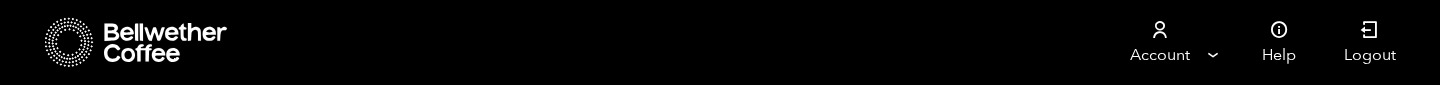 scroll, scrollTop: 469, scrollLeft: 0, axis: vertical 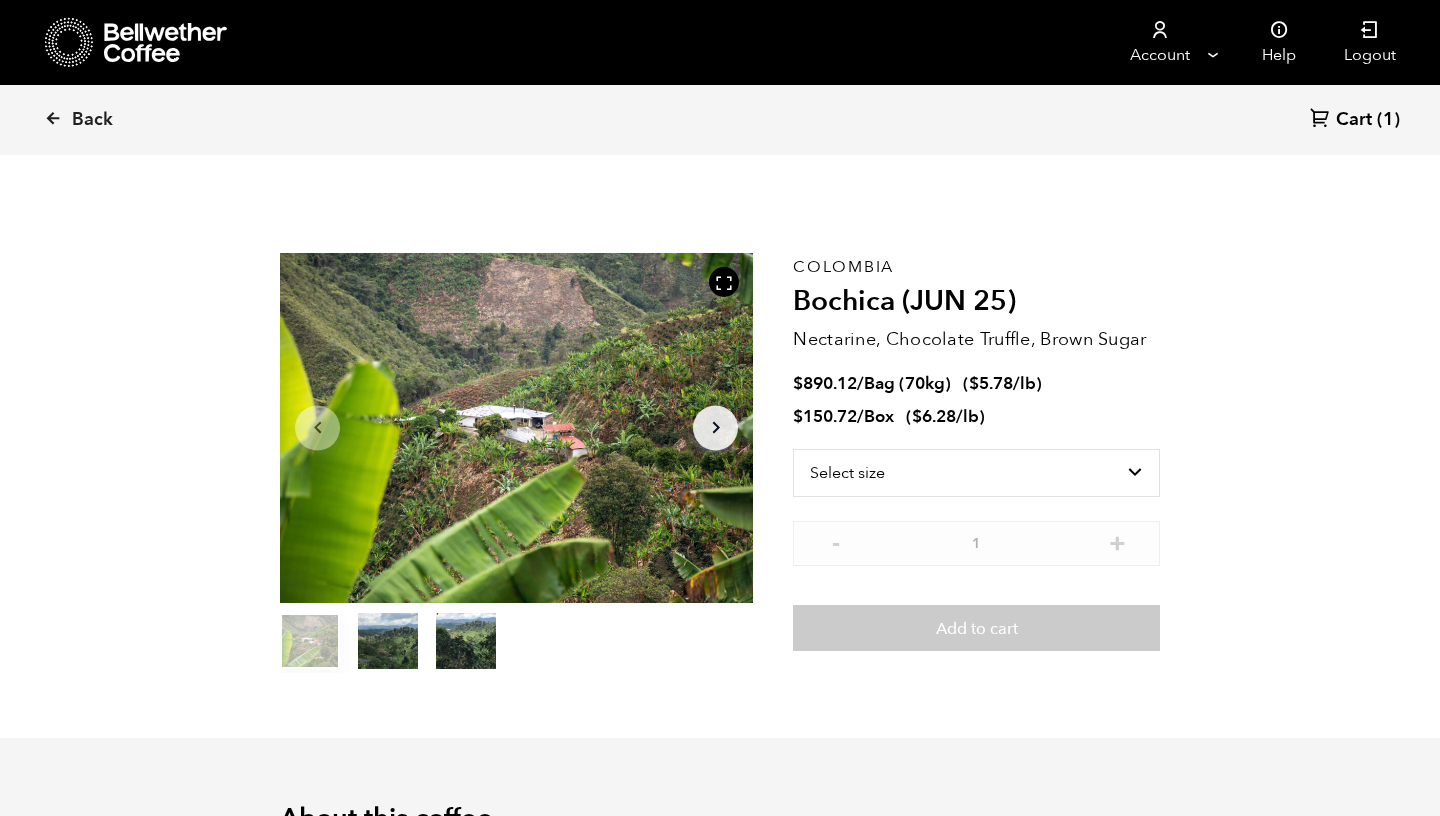 click on "Arrow Right" 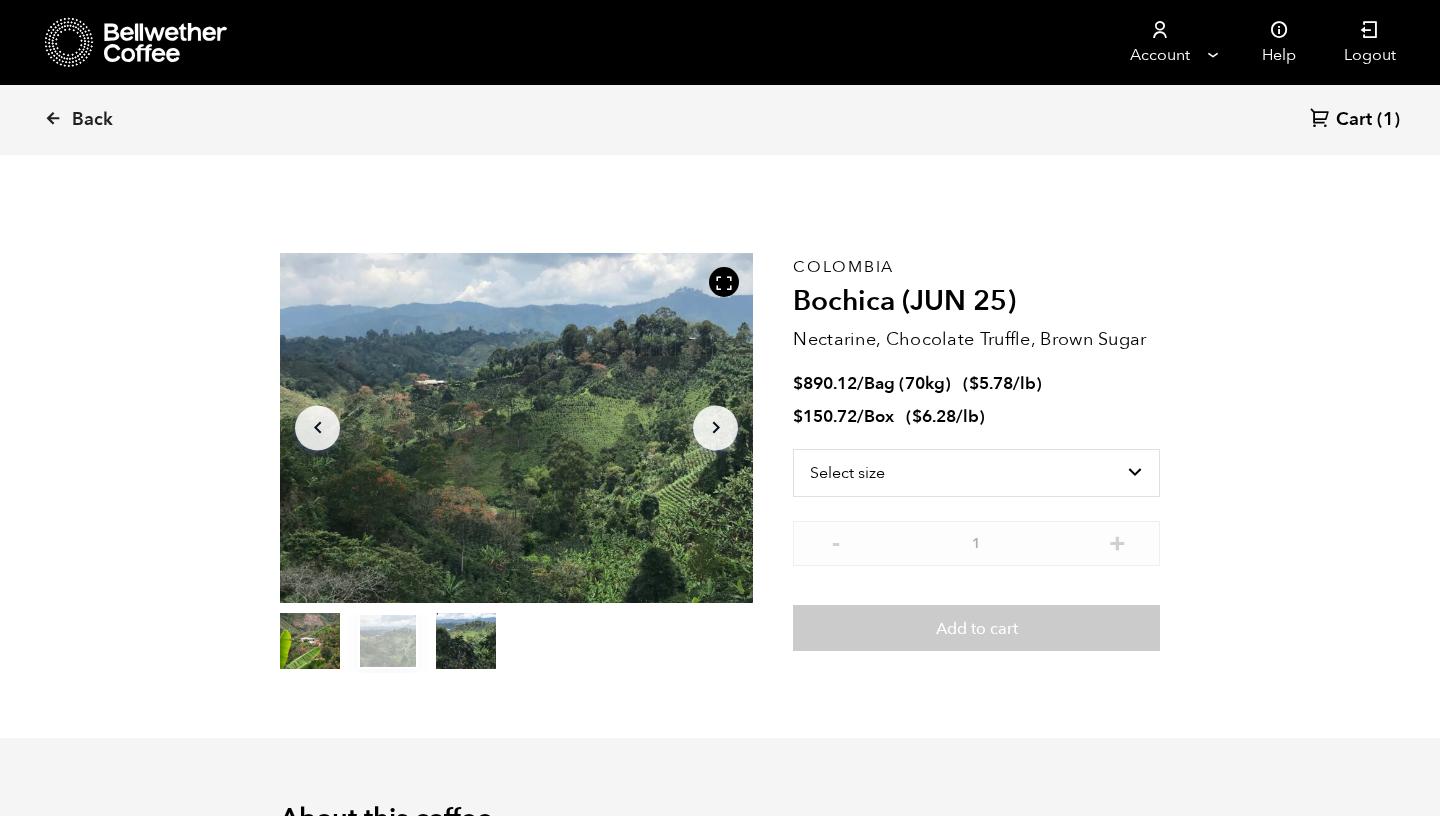 click on "Arrow Right" 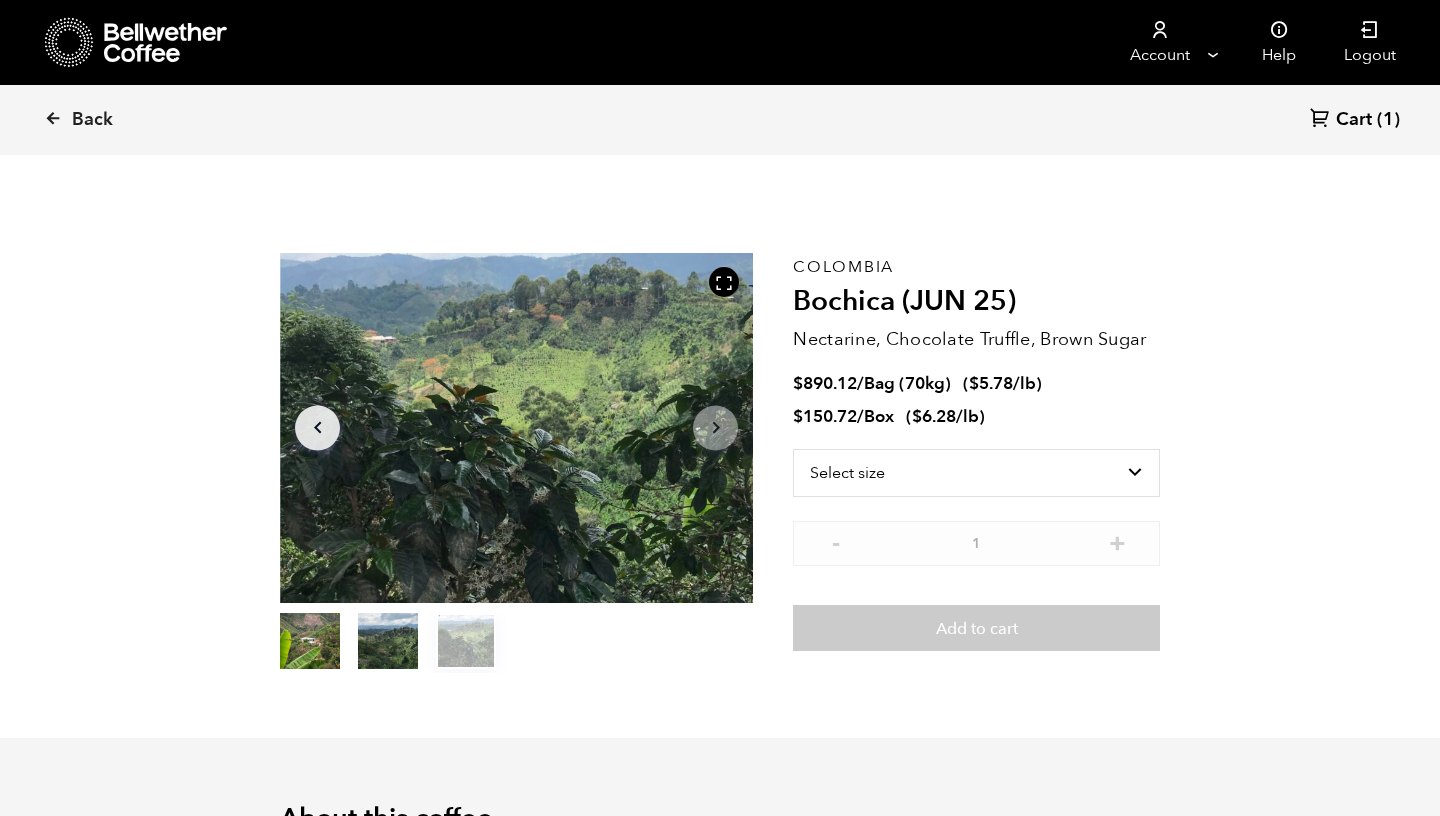 click on "Arrow Right" 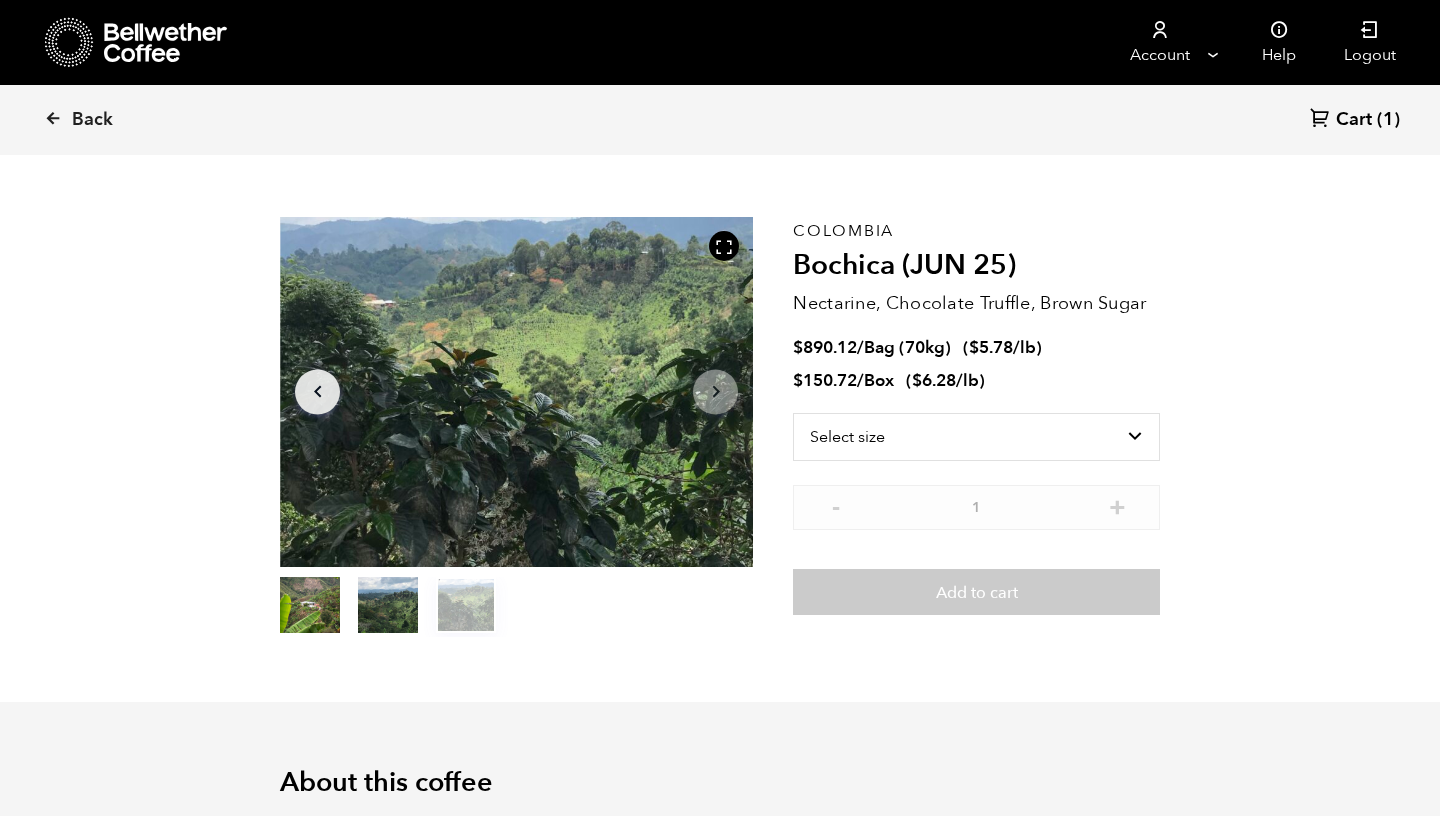 scroll, scrollTop: 0, scrollLeft: 0, axis: both 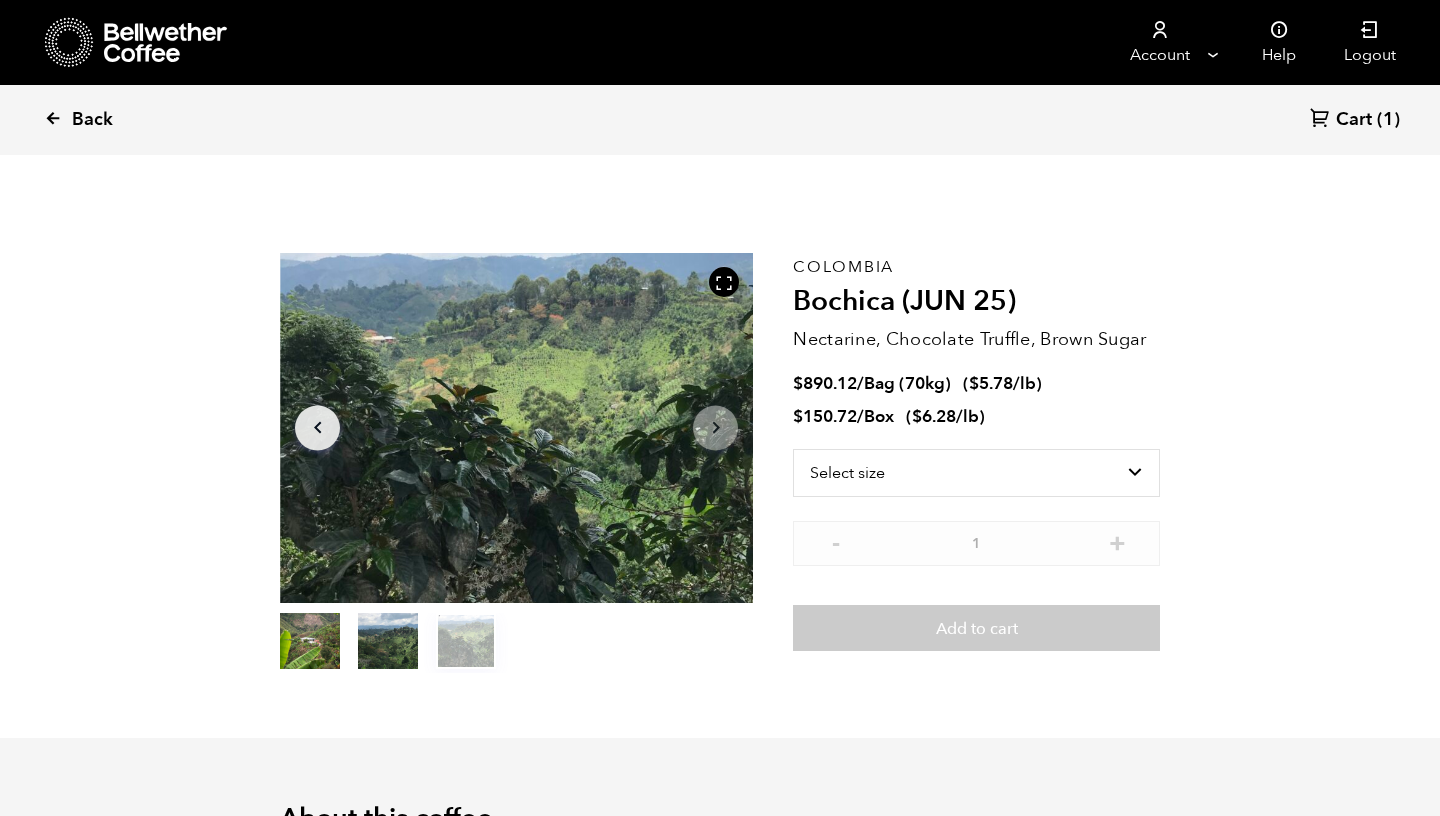 click at bounding box center (53, 118) 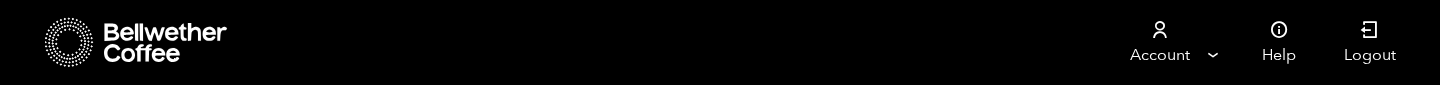 scroll, scrollTop: 1520, scrollLeft: 0, axis: vertical 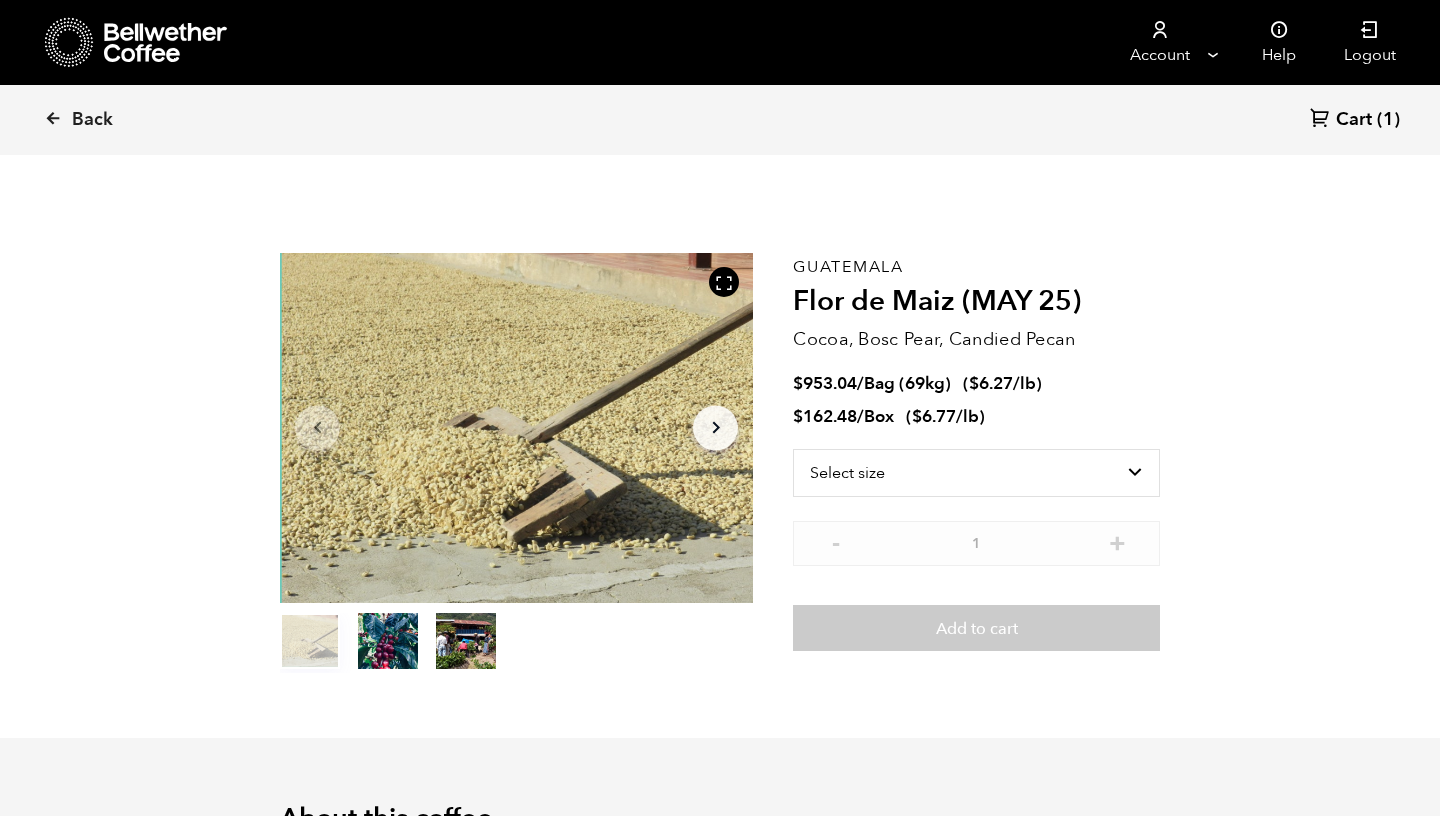 click on "item 1" at bounding box center [388, 645] 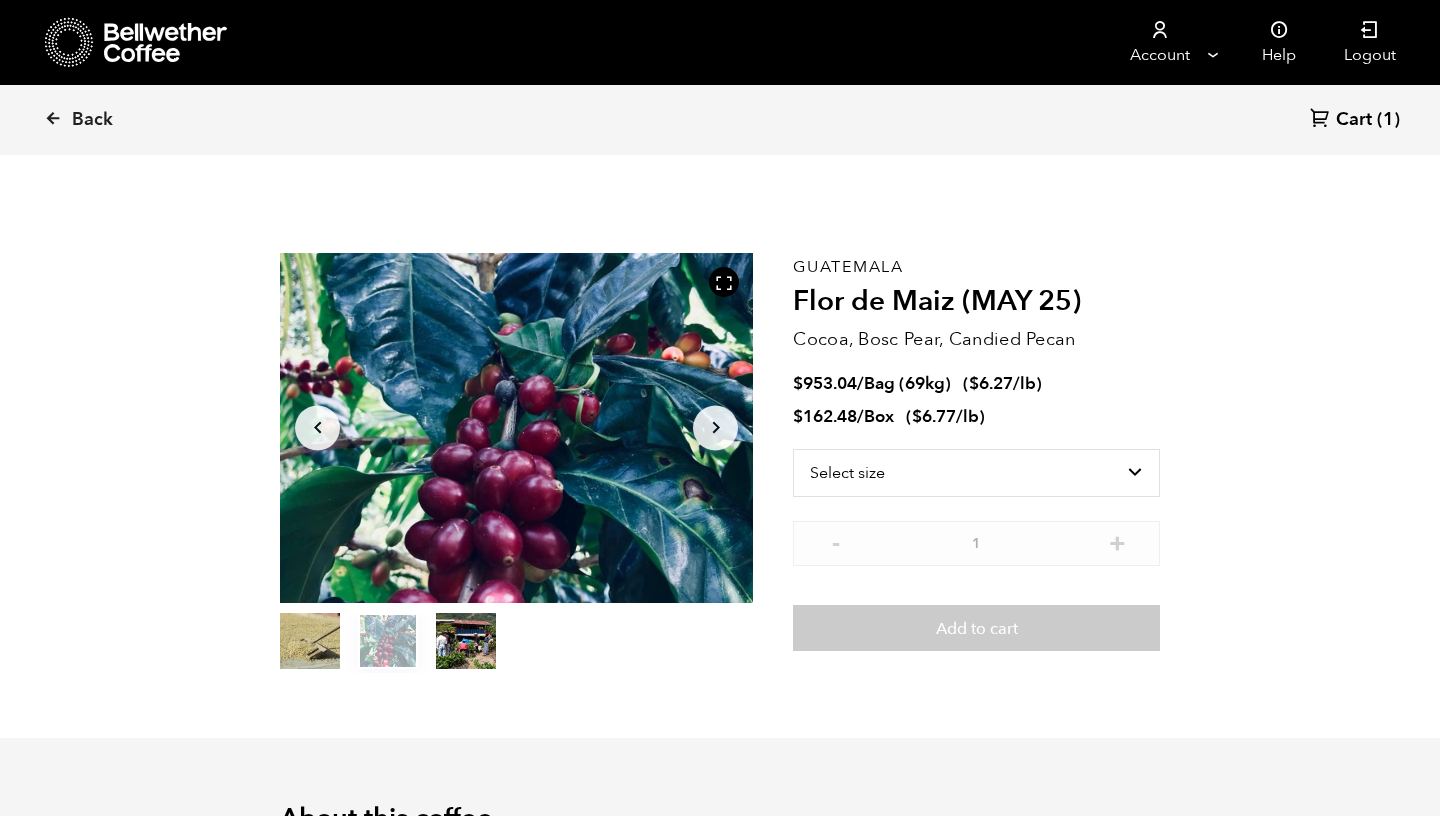 click on "item 2" at bounding box center (466, 645) 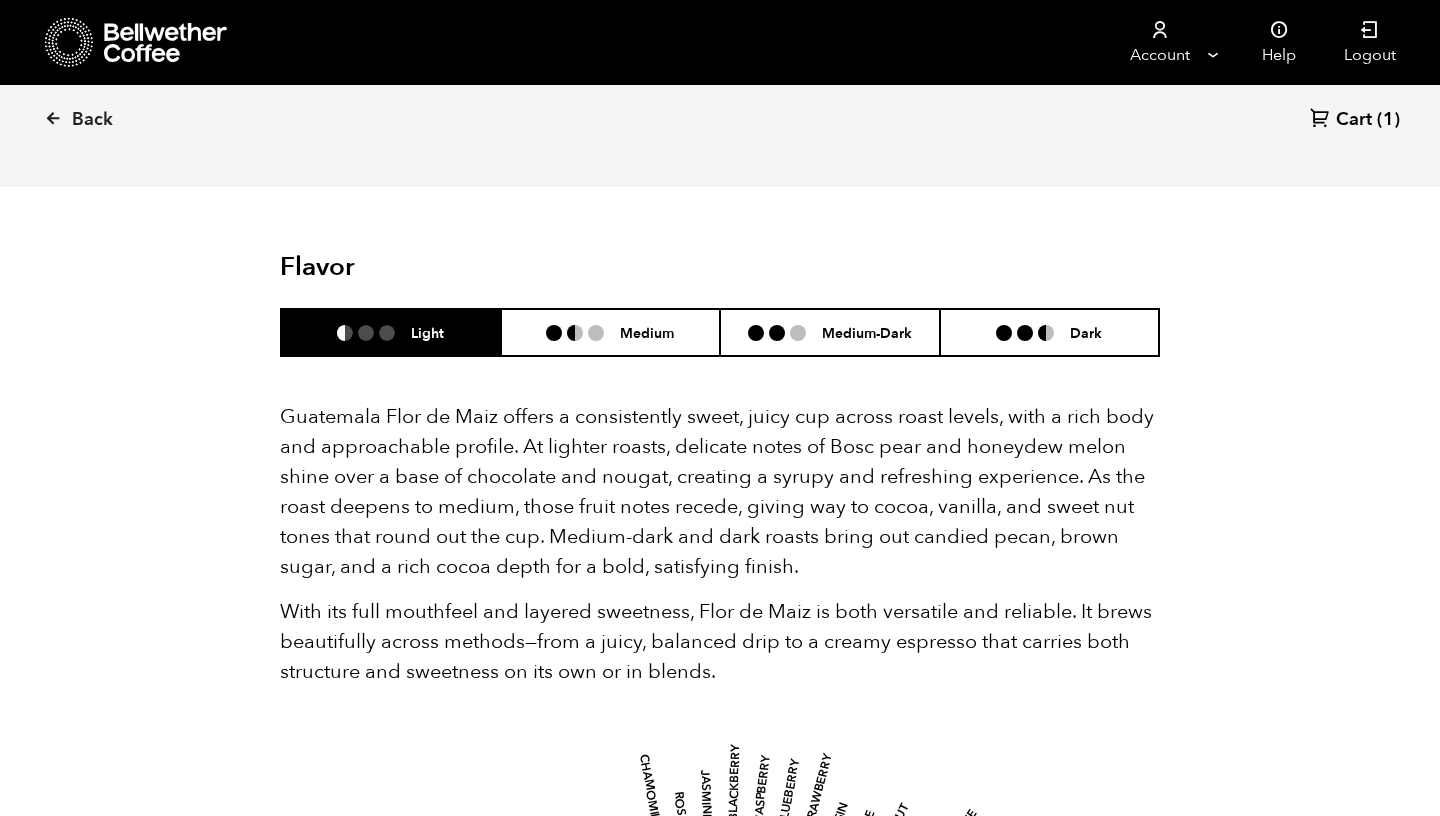 scroll, scrollTop: 0, scrollLeft: 0, axis: both 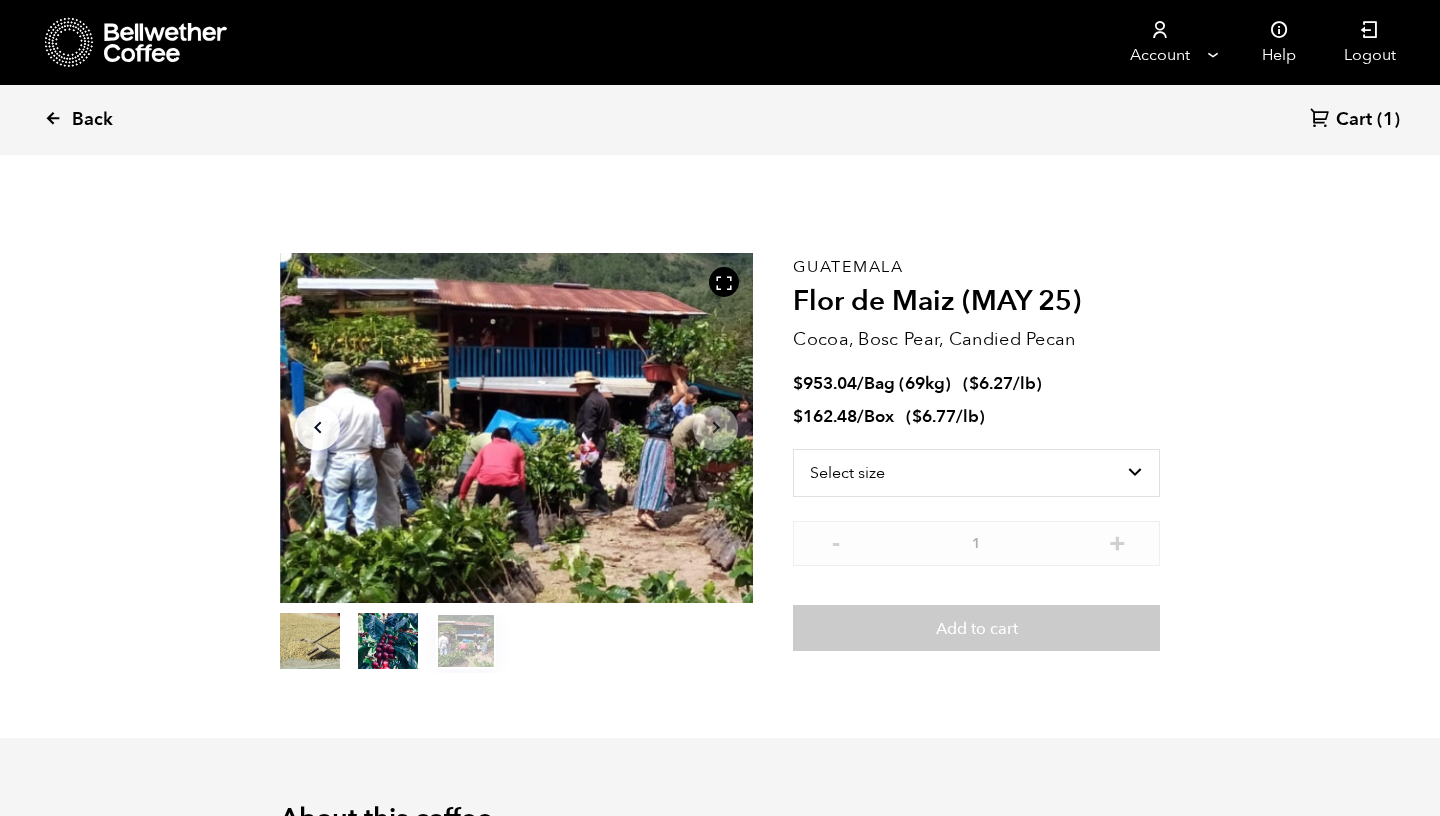 click at bounding box center [53, 118] 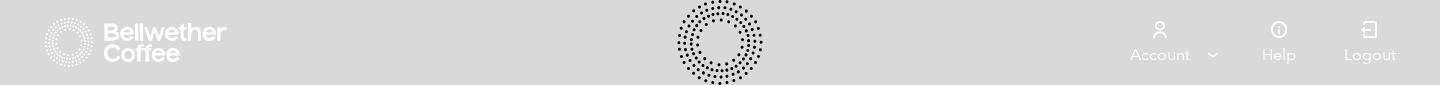 scroll, scrollTop: 0, scrollLeft: 0, axis: both 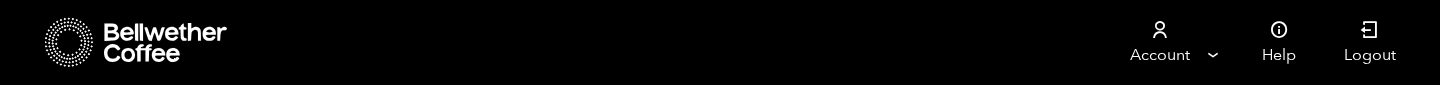 click on "Add to cart" at bounding box center (466, 659) 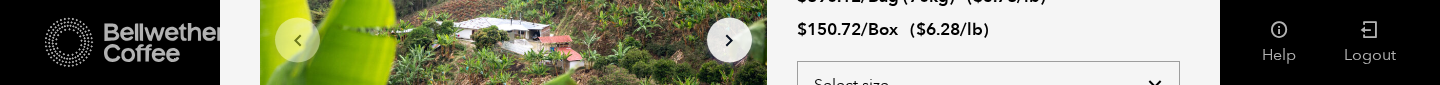 select on "bag" 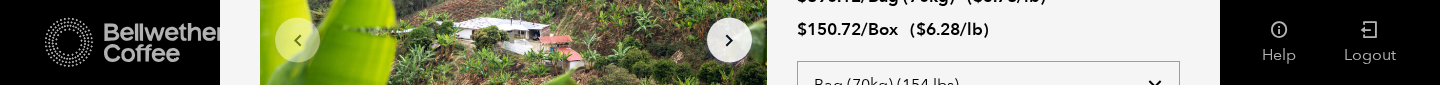 click on "Bag (70kg) (154 lbs)" at bounding box center (0, 0) 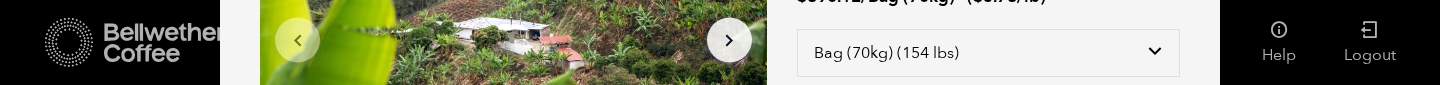 click on "Add to cart" at bounding box center (988, 253) 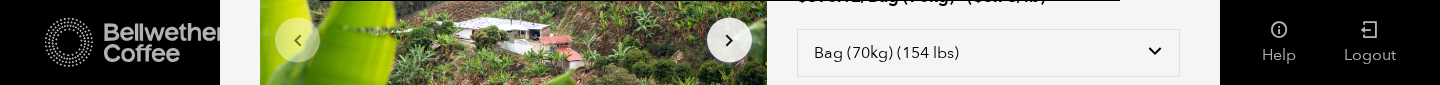 click at bounding box center [1170, -125] 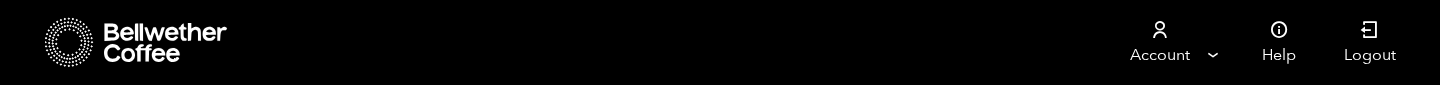 click on "Cart   (2)" at bounding box center (1350, 134) 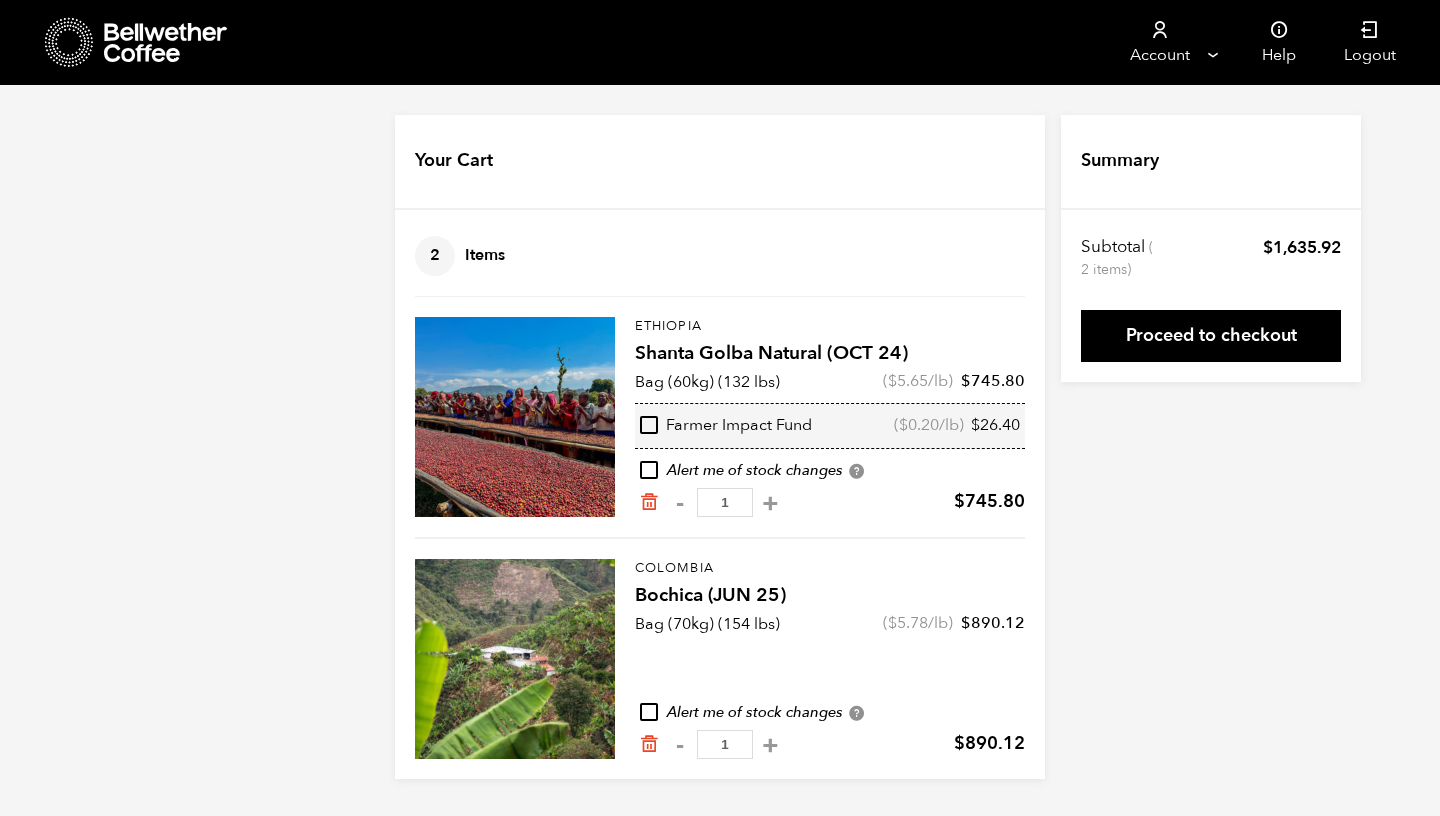 scroll, scrollTop: 0, scrollLeft: 0, axis: both 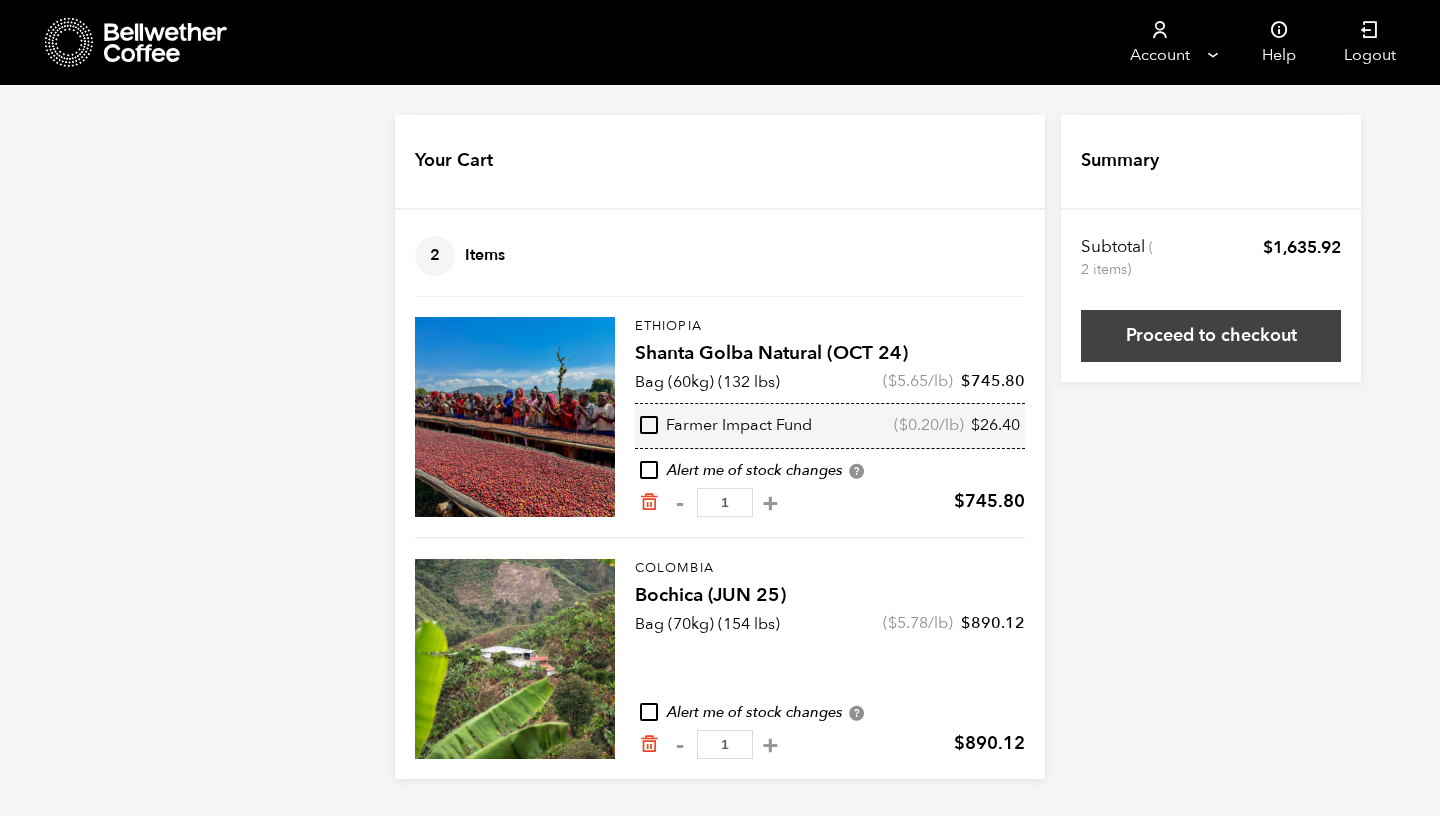 click on "Proceed to checkout" at bounding box center [1211, 336] 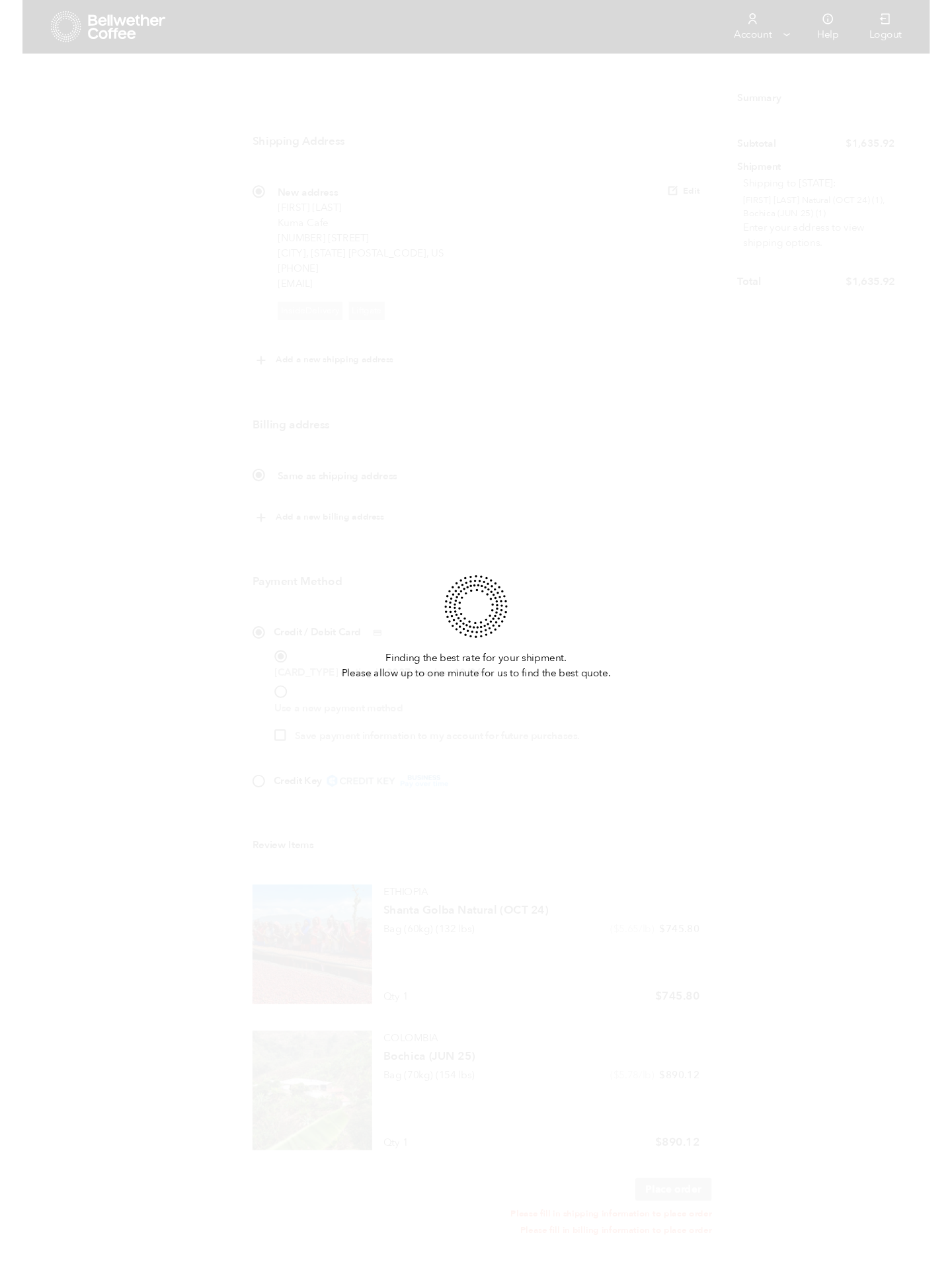 scroll, scrollTop: 0, scrollLeft: 0, axis: both 